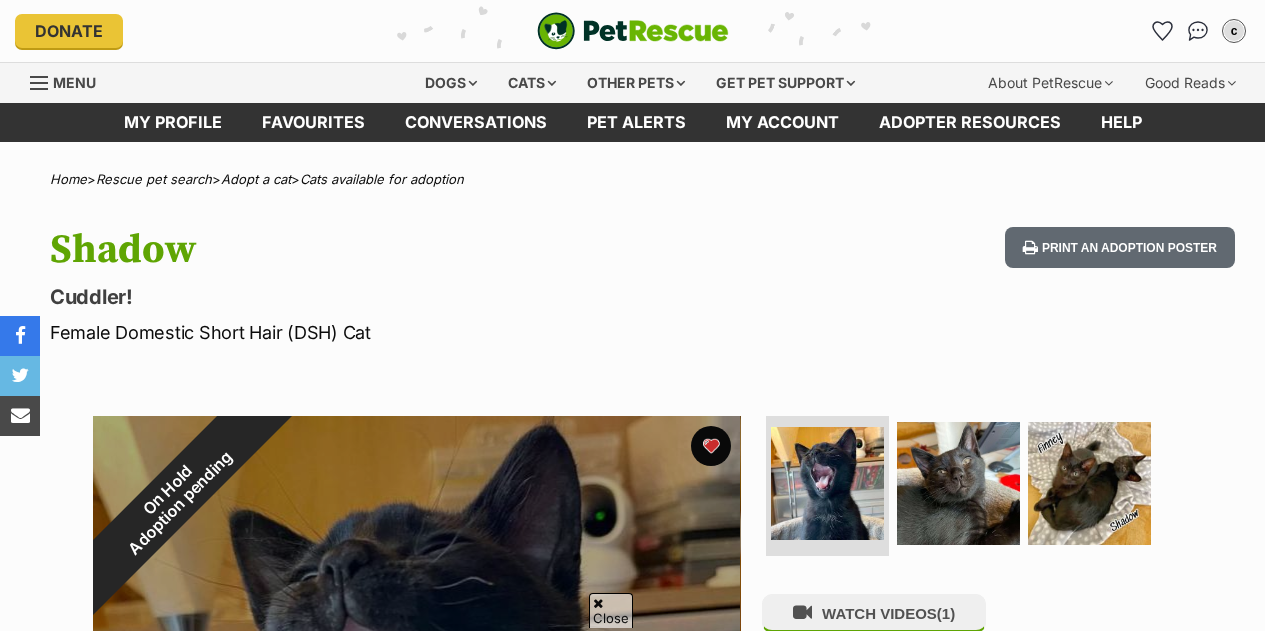 scroll, scrollTop: 193, scrollLeft: 0, axis: vertical 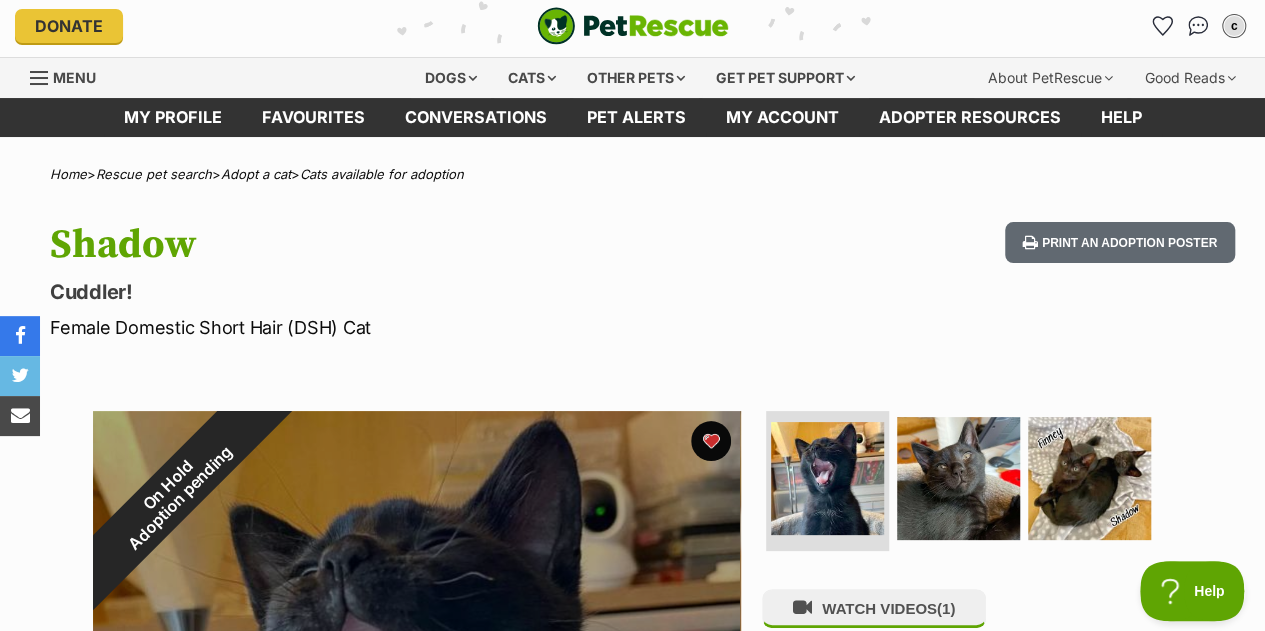 click on "Menu" at bounding box center (74, 77) 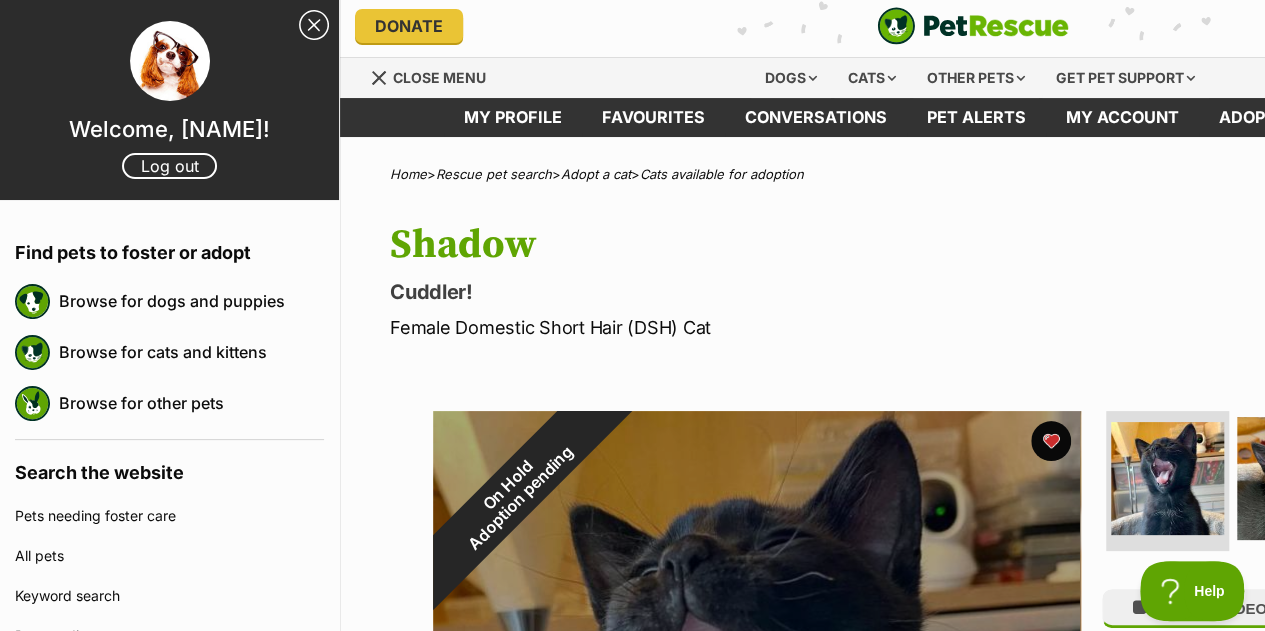 scroll, scrollTop: 0, scrollLeft: 0, axis: both 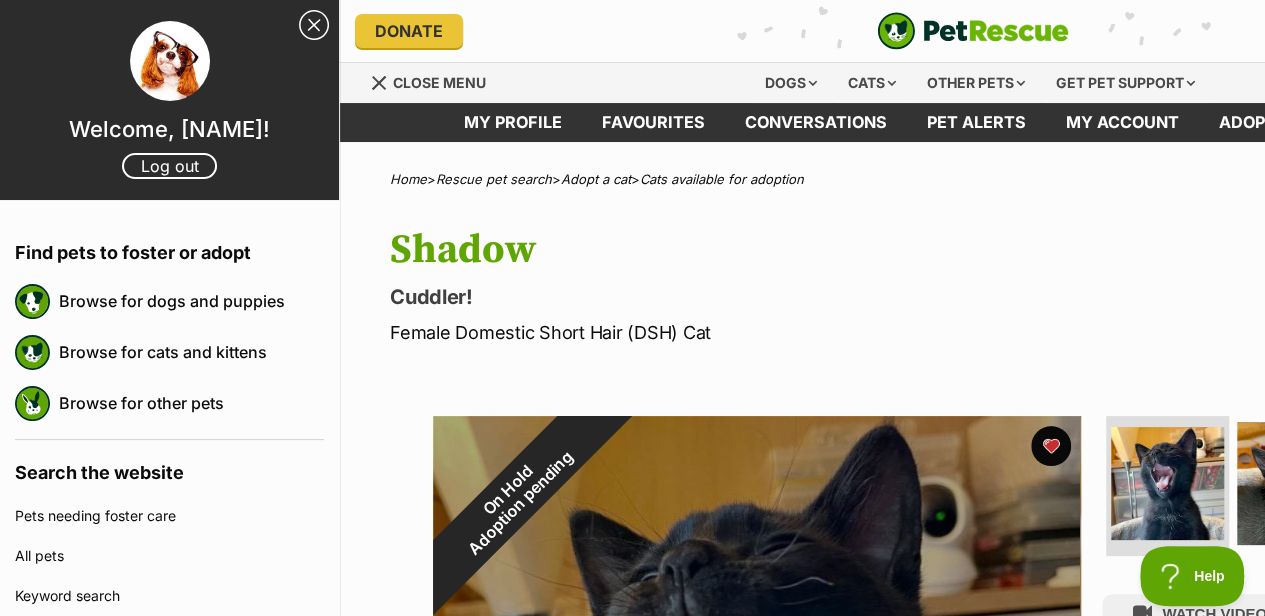 click at bounding box center [379, 83] 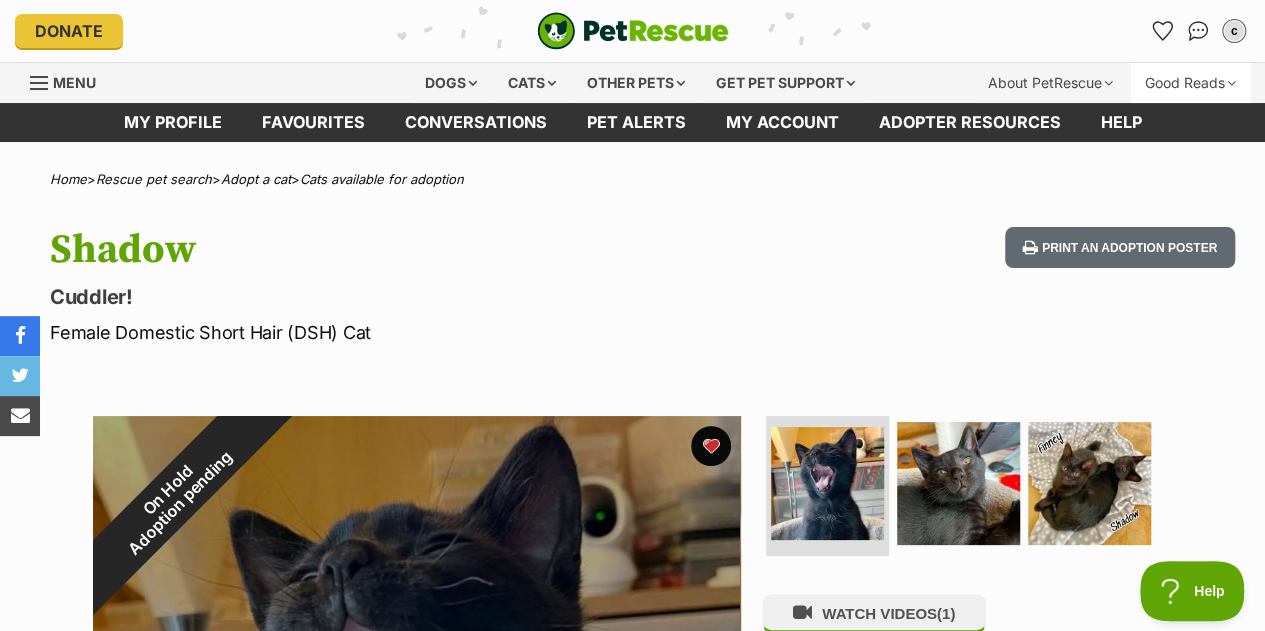 scroll, scrollTop: 0, scrollLeft: 0, axis: both 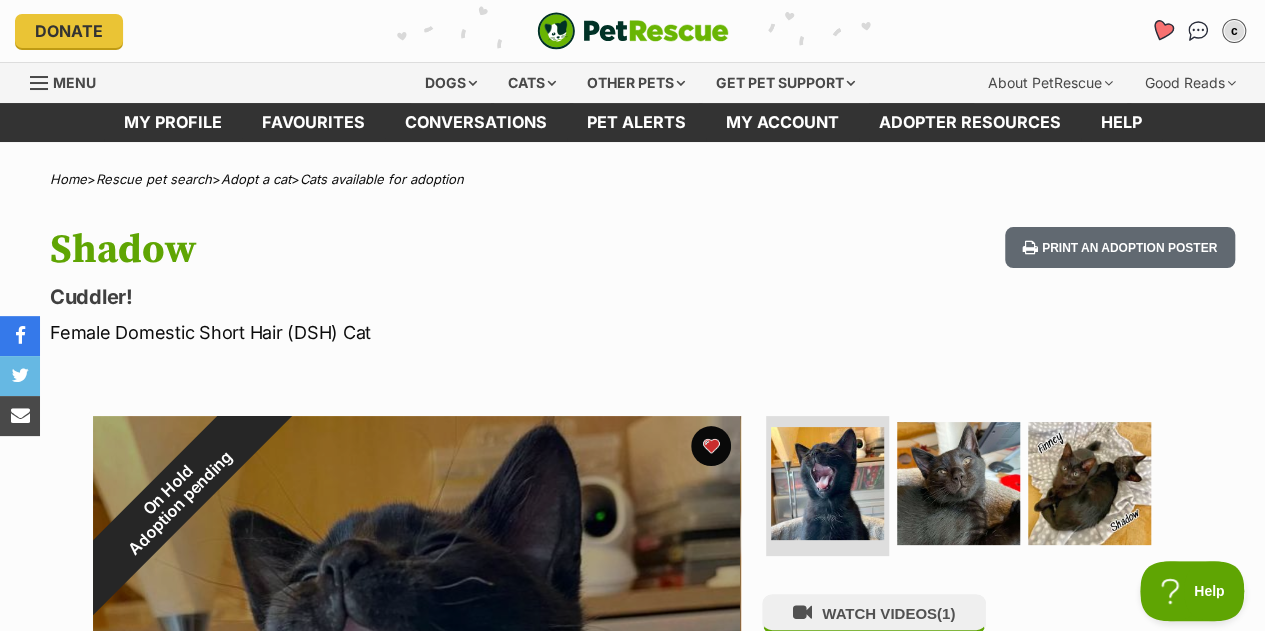 click 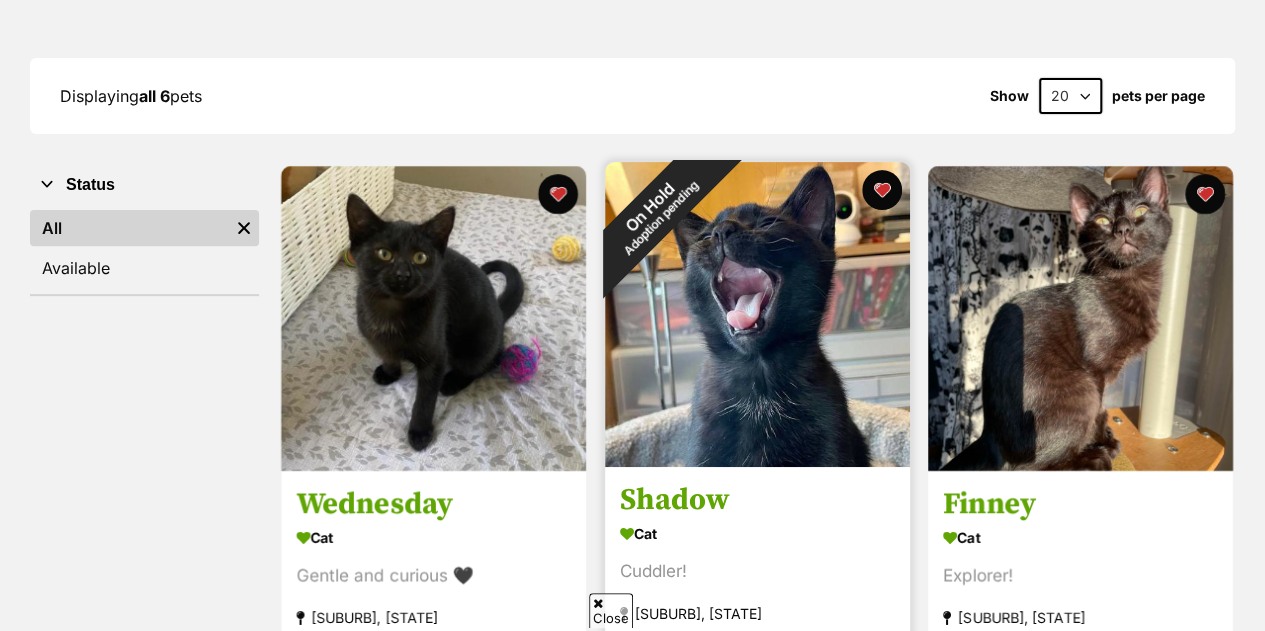scroll, scrollTop: 244, scrollLeft: 0, axis: vertical 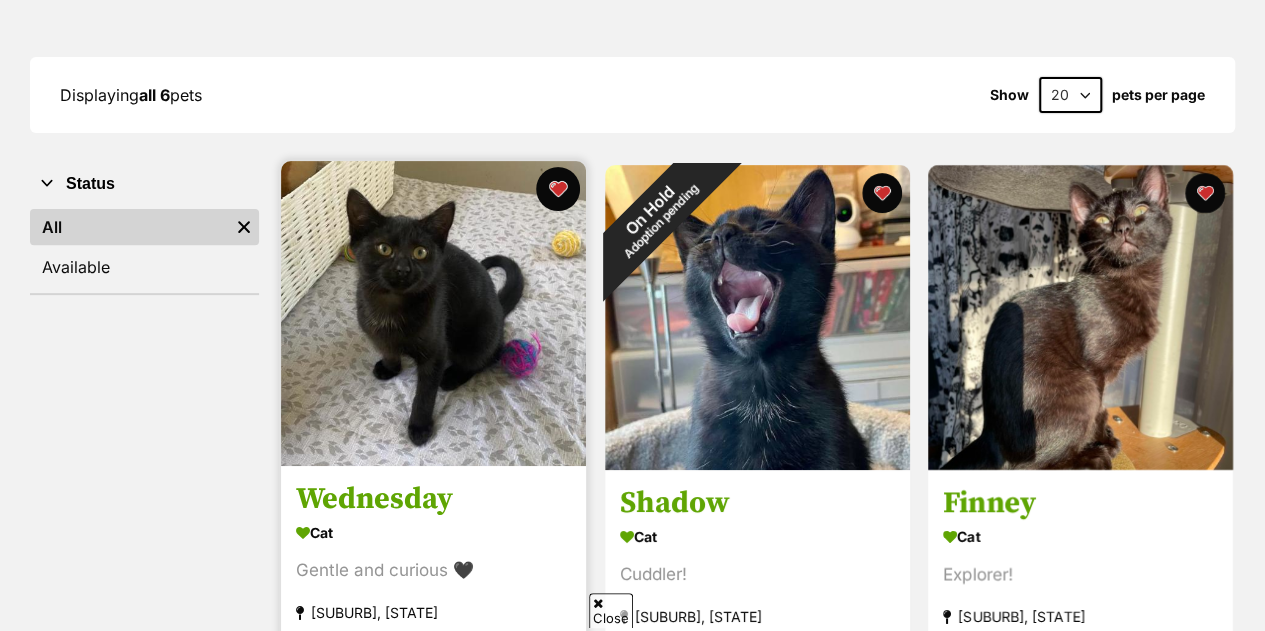 click at bounding box center [558, 189] 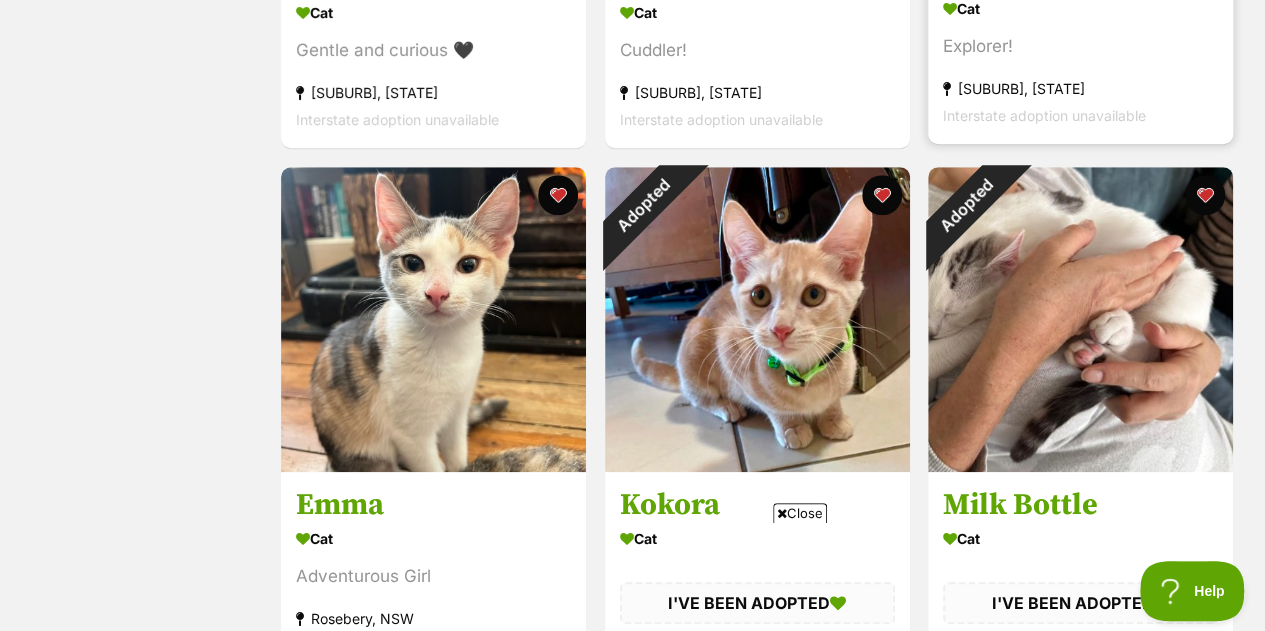 scroll, scrollTop: 774, scrollLeft: 0, axis: vertical 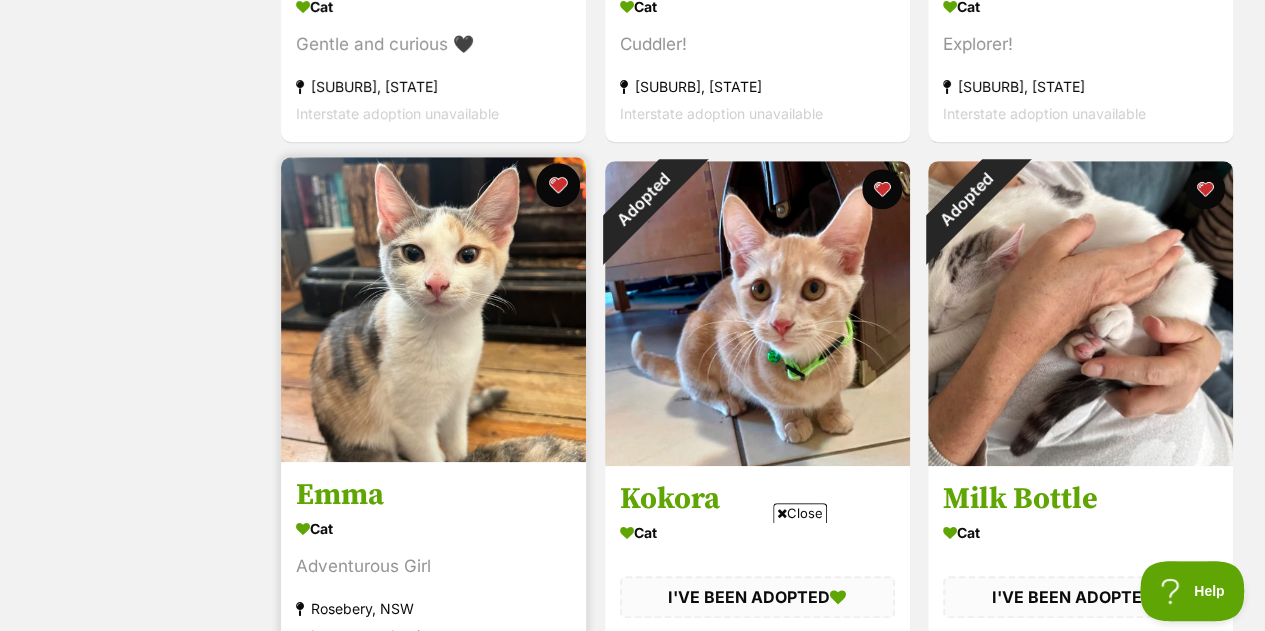 click at bounding box center [558, 185] 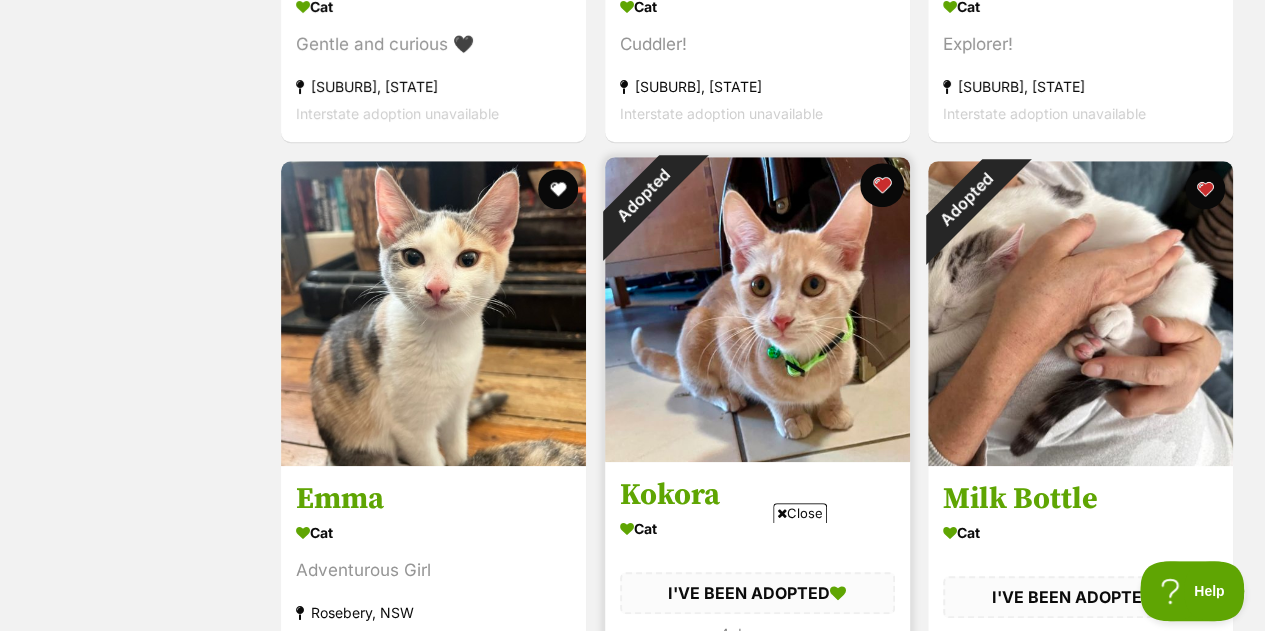 click at bounding box center (881, 185) 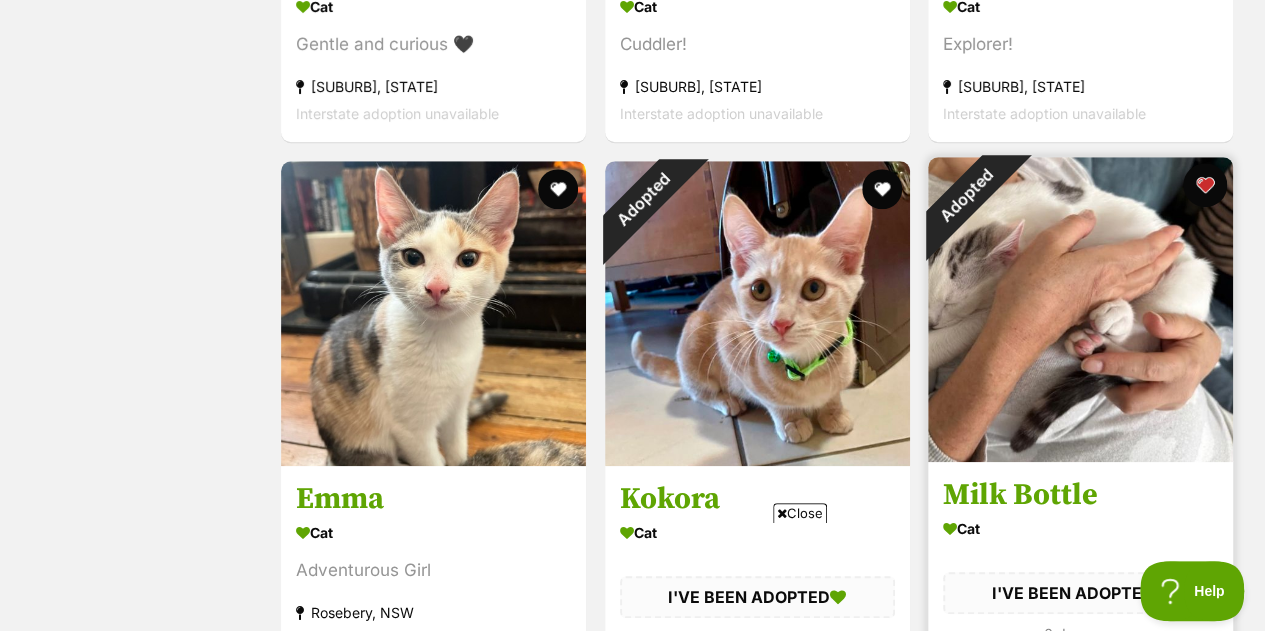 click at bounding box center [1205, 185] 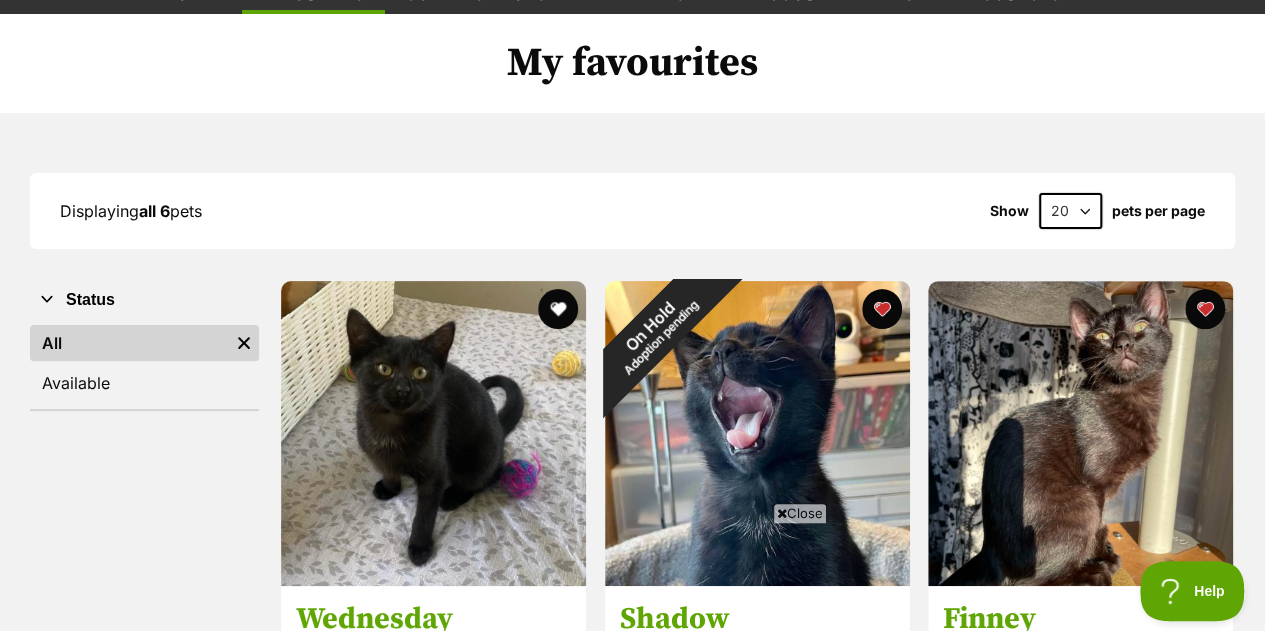 scroll, scrollTop: 0, scrollLeft: 0, axis: both 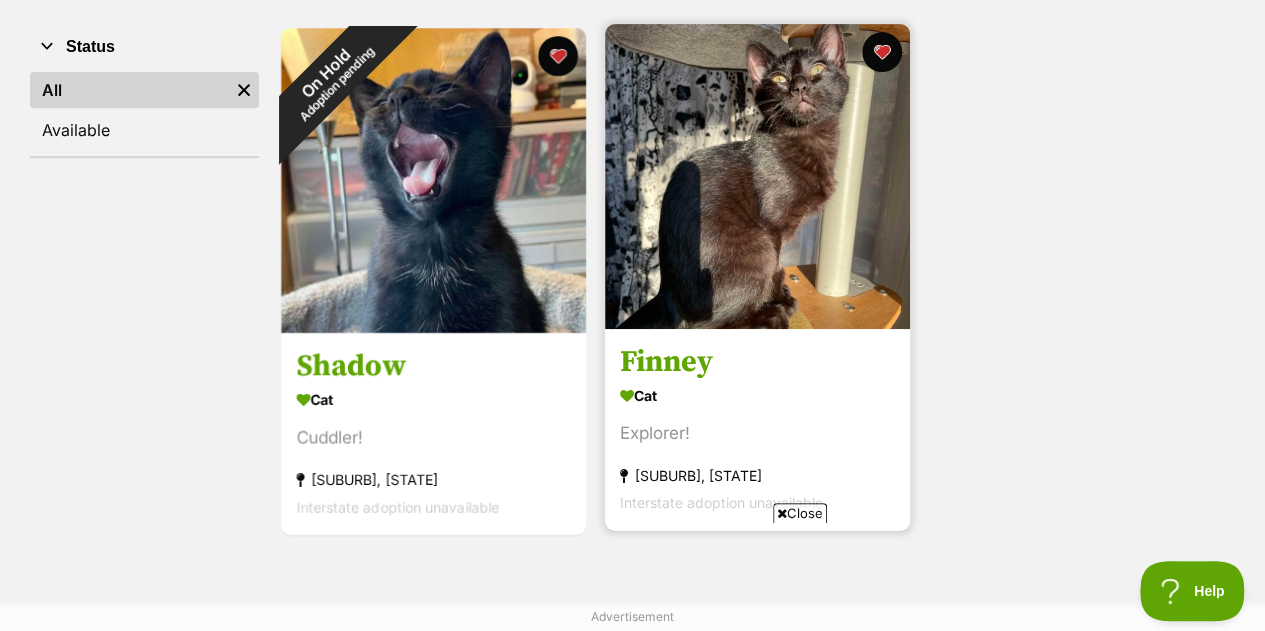 click on "Finney
Cat
Explorer!
North Parramatta, NSW
Interstate adoption unavailable" at bounding box center [757, 429] 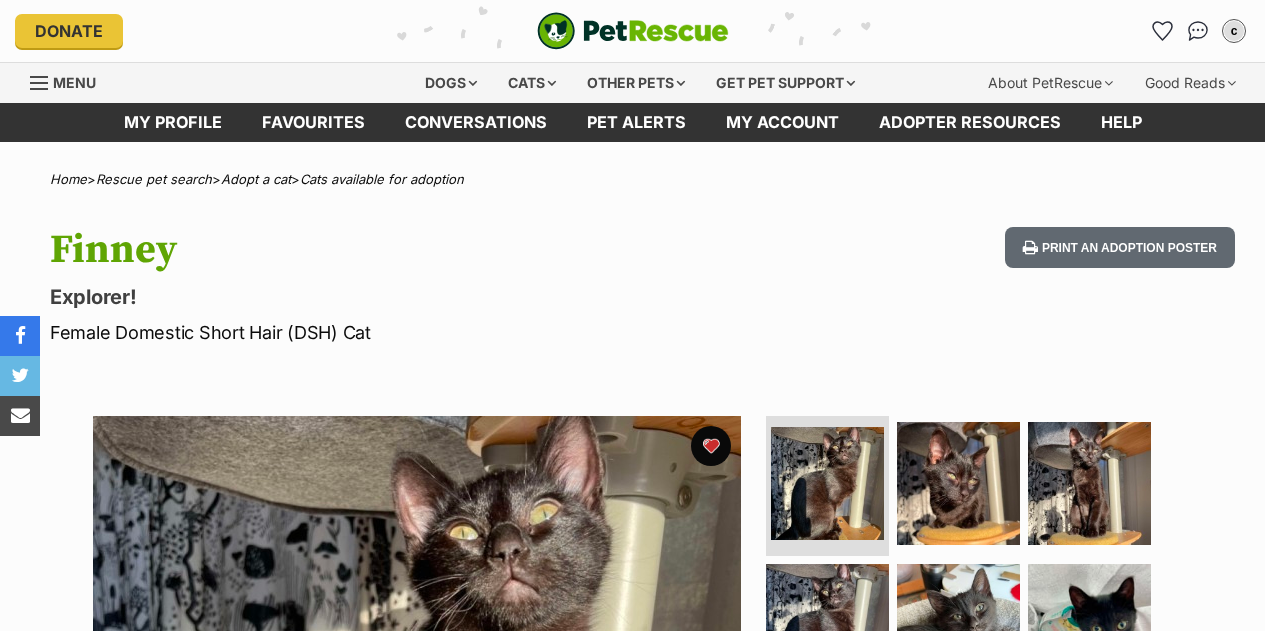 scroll, scrollTop: 133, scrollLeft: 0, axis: vertical 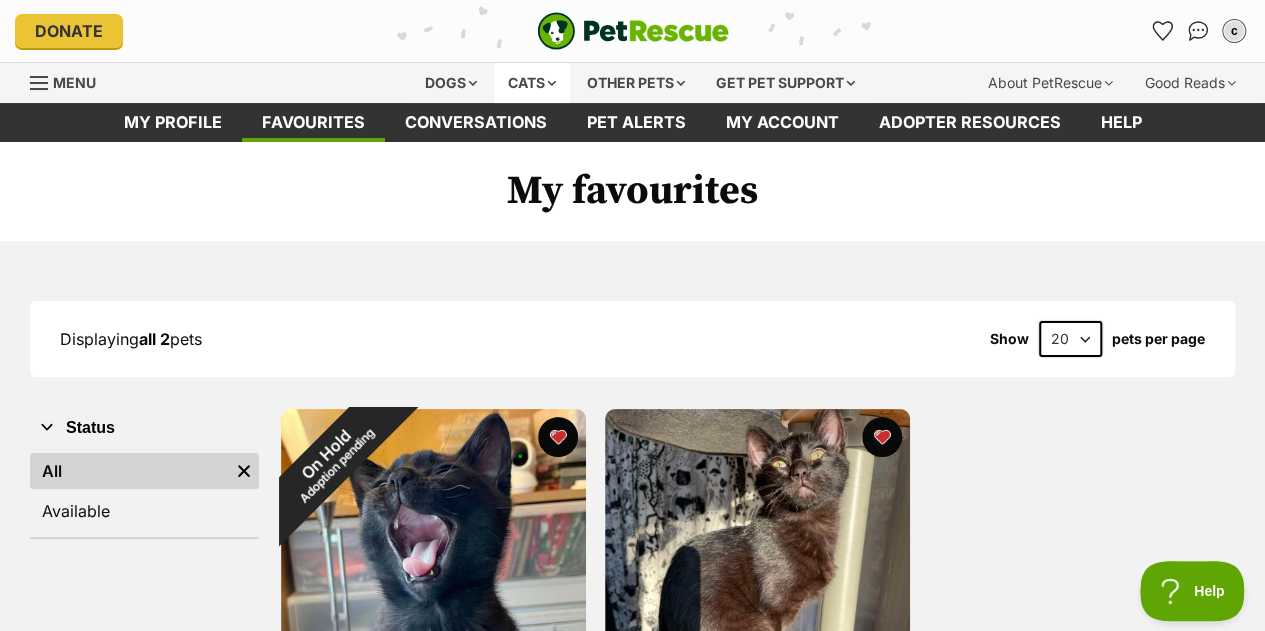 click on "Cats" at bounding box center (532, 83) 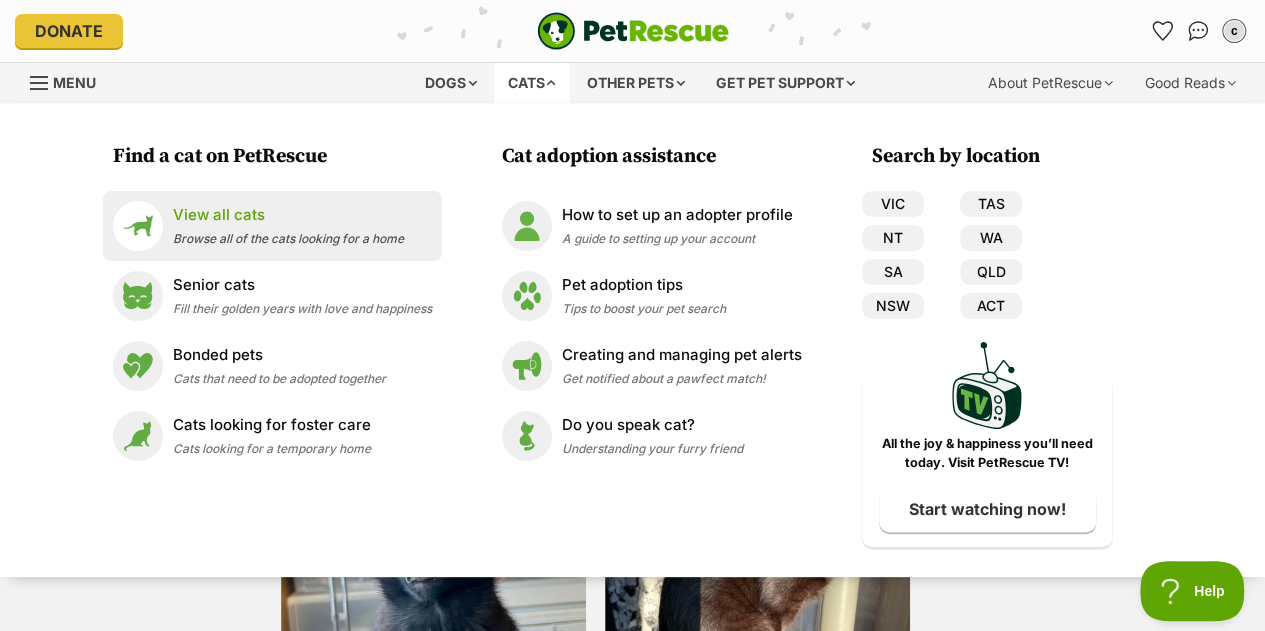 click on "Browse all of the cats looking for a home" at bounding box center (288, 238) 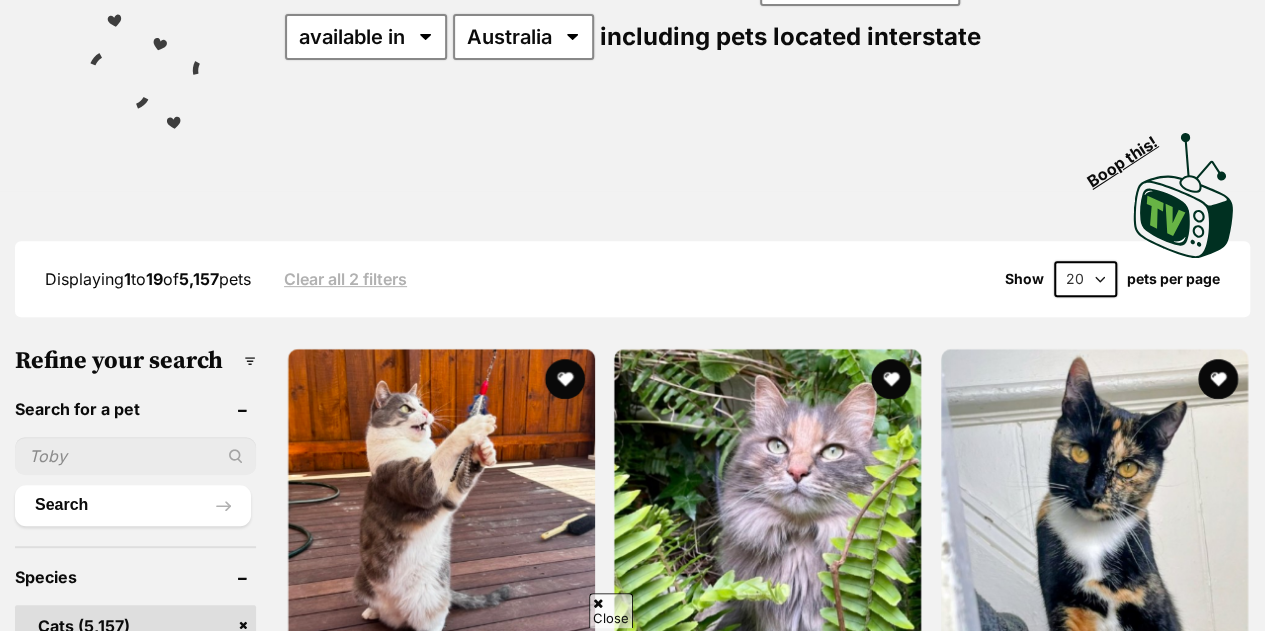scroll, scrollTop: 383, scrollLeft: 0, axis: vertical 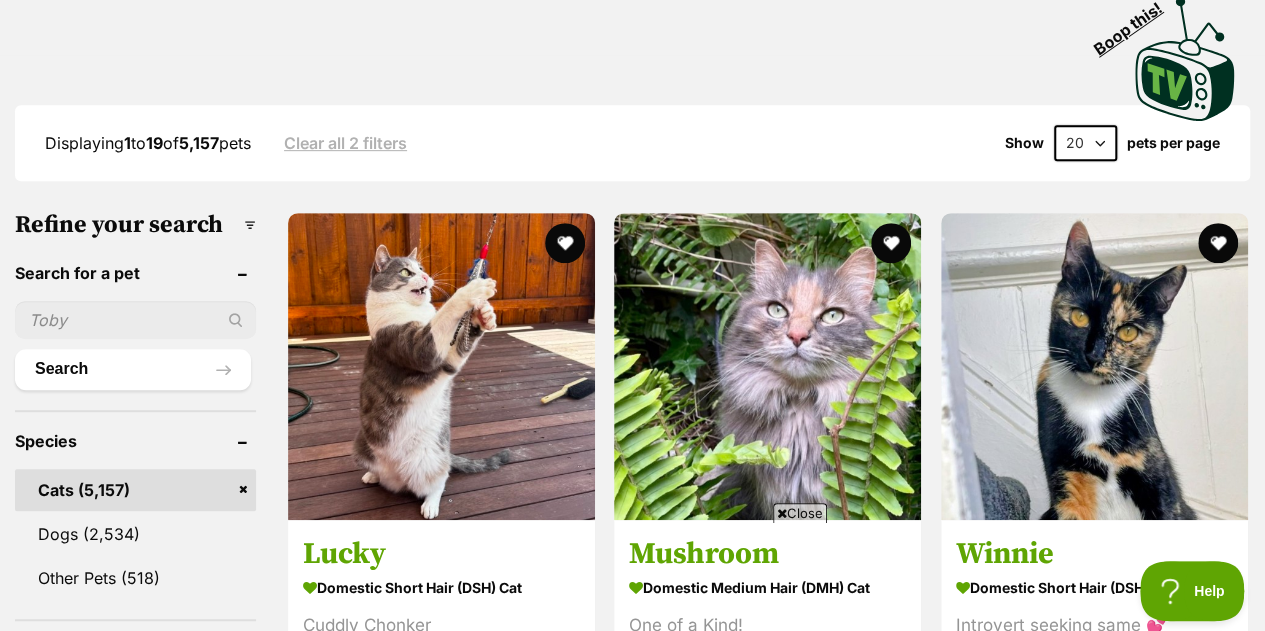 click at bounding box center (135, 320) 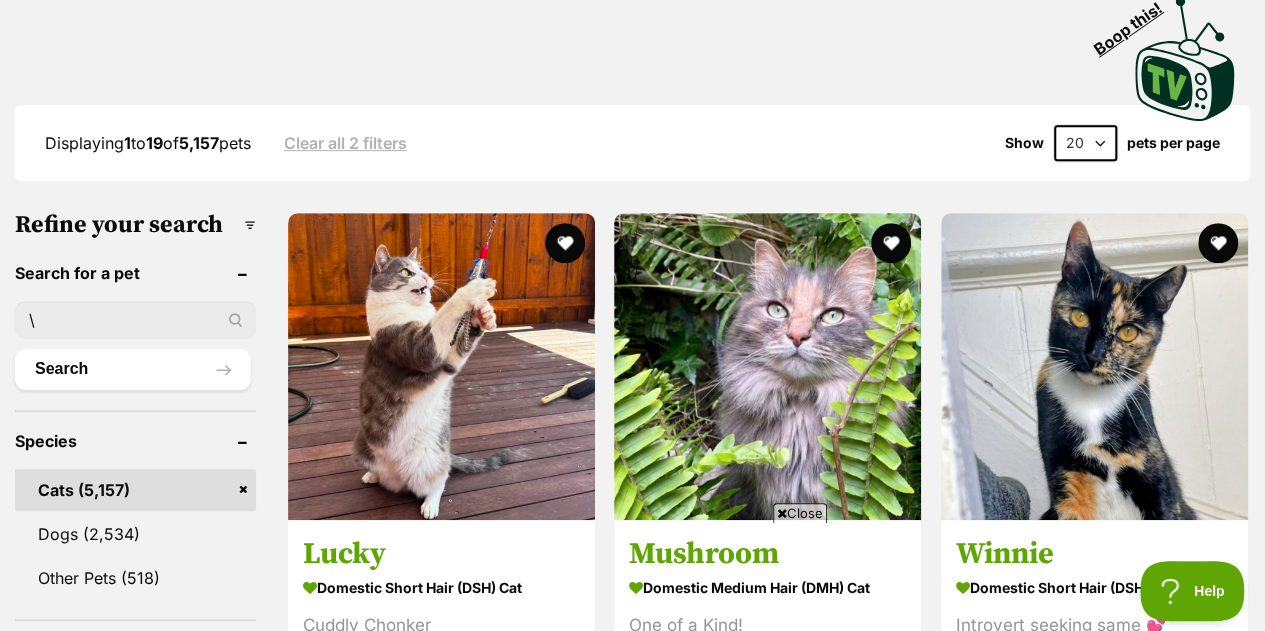 type on "\" 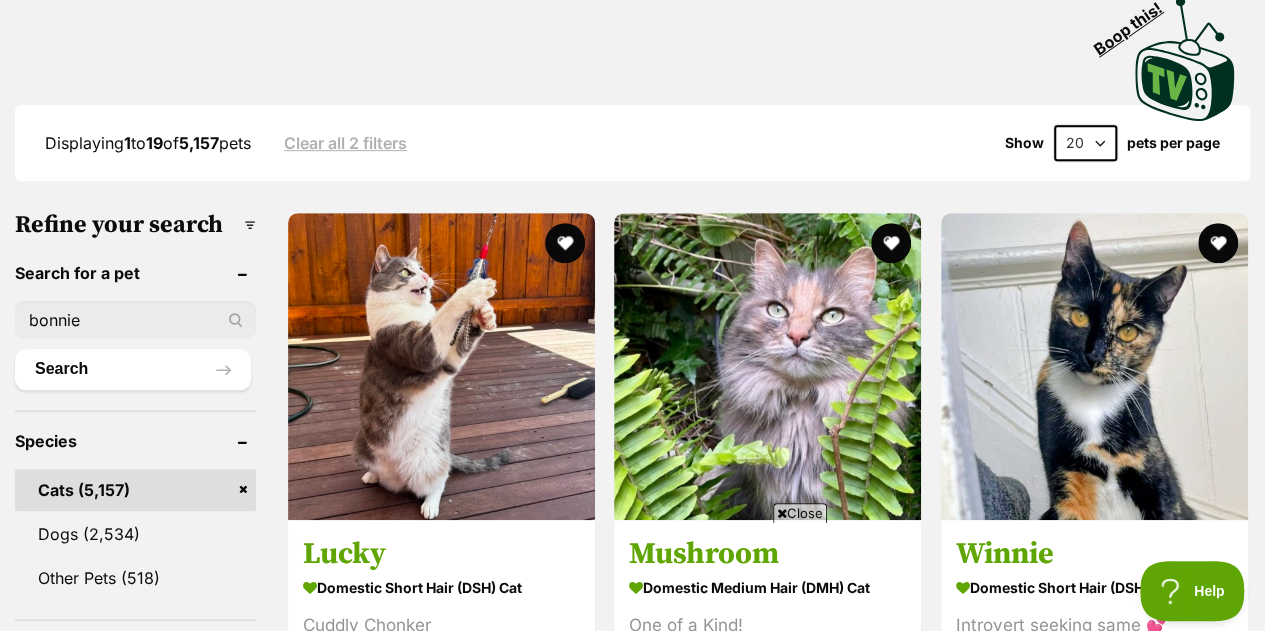 type on "bonnie" 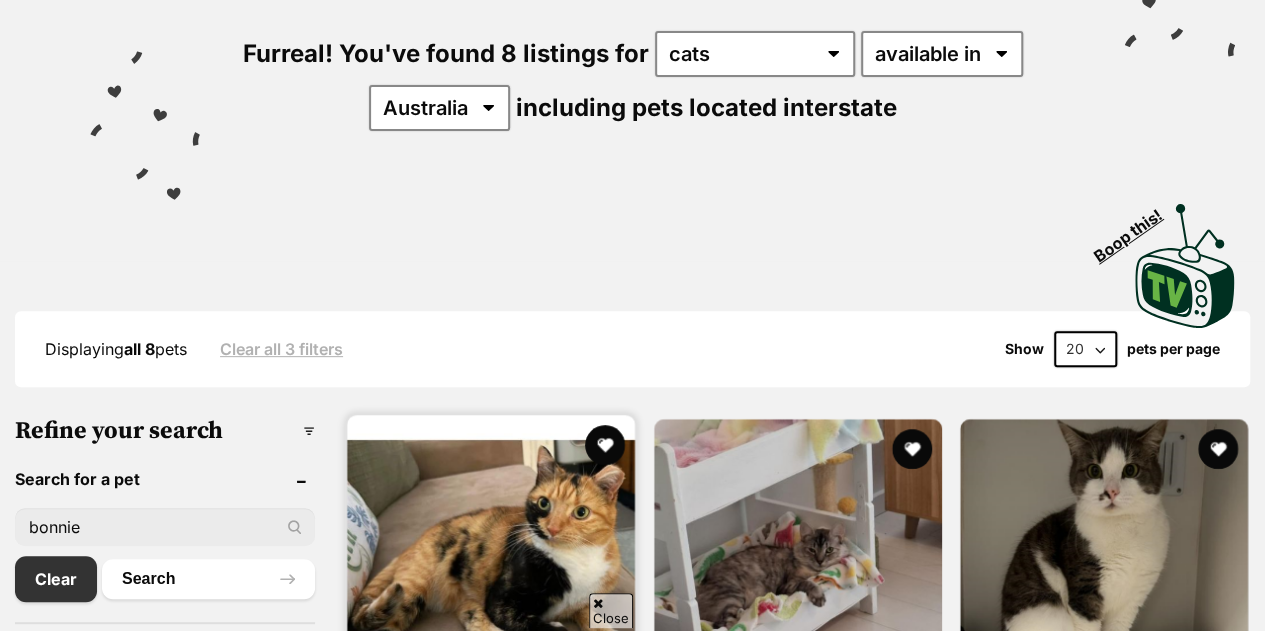 scroll, scrollTop: 388, scrollLeft: 0, axis: vertical 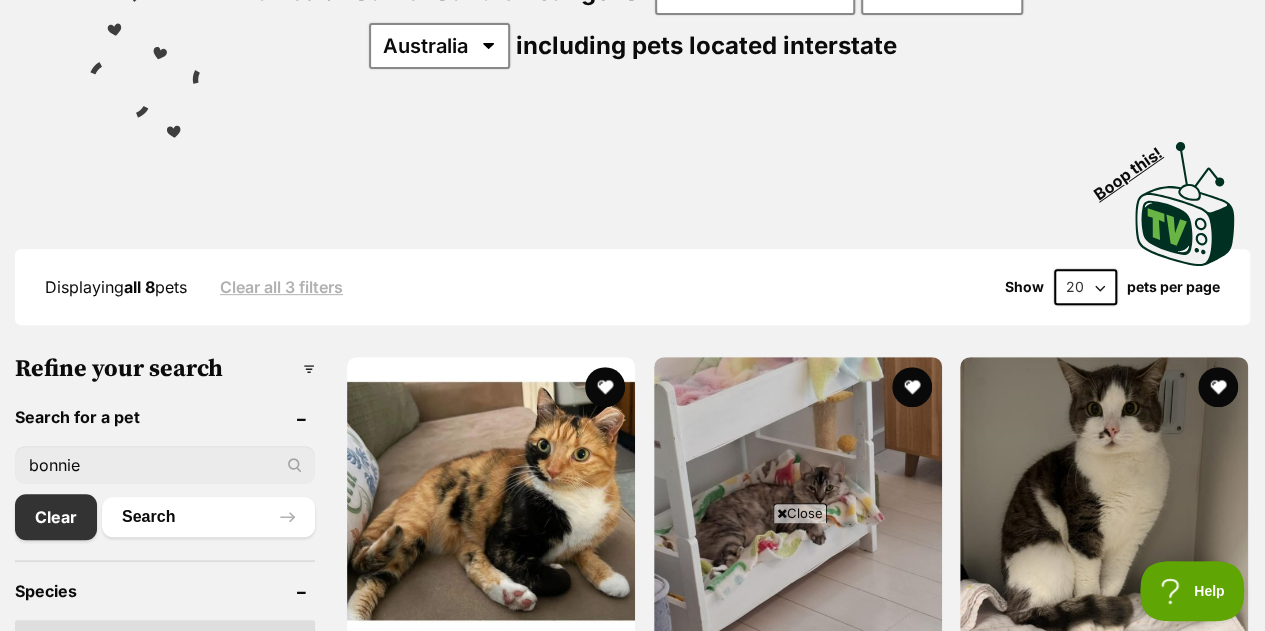 click on "bonnie" at bounding box center [165, 465] 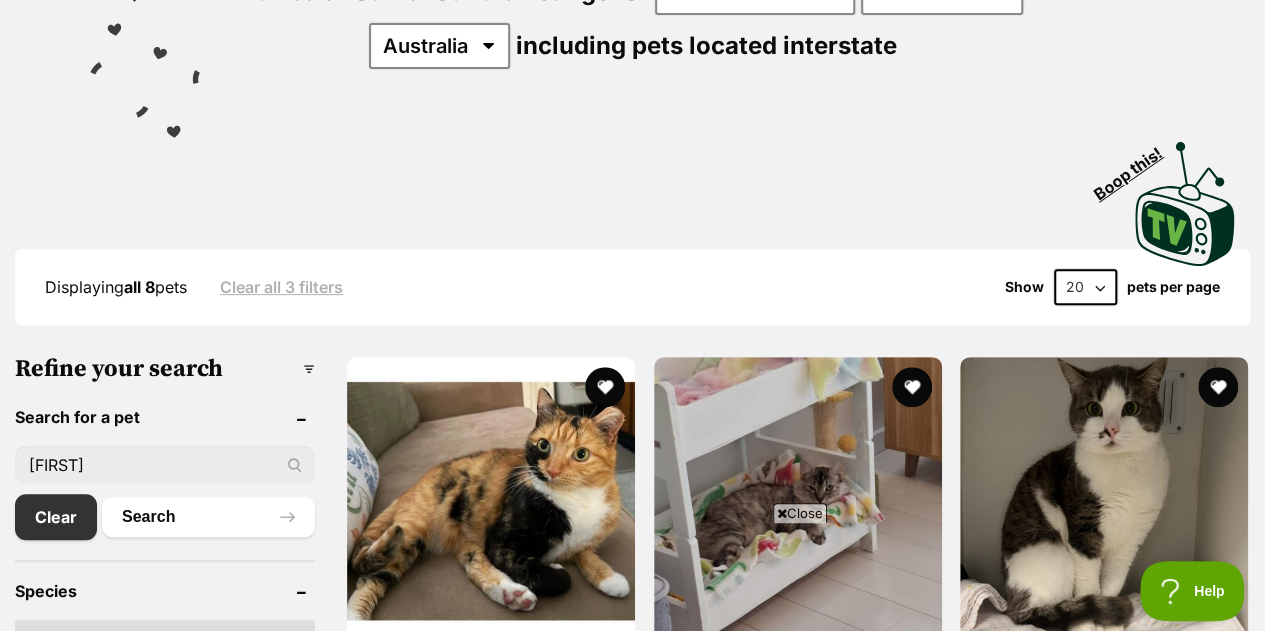 type on "bonie" 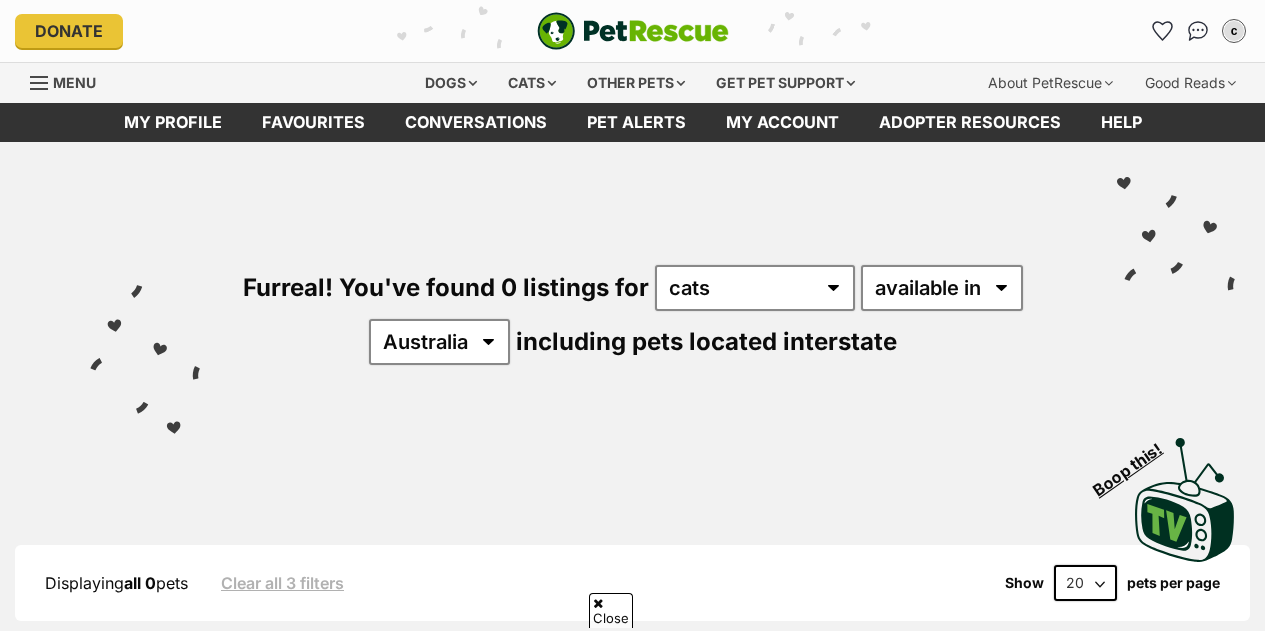 scroll, scrollTop: 443, scrollLeft: 0, axis: vertical 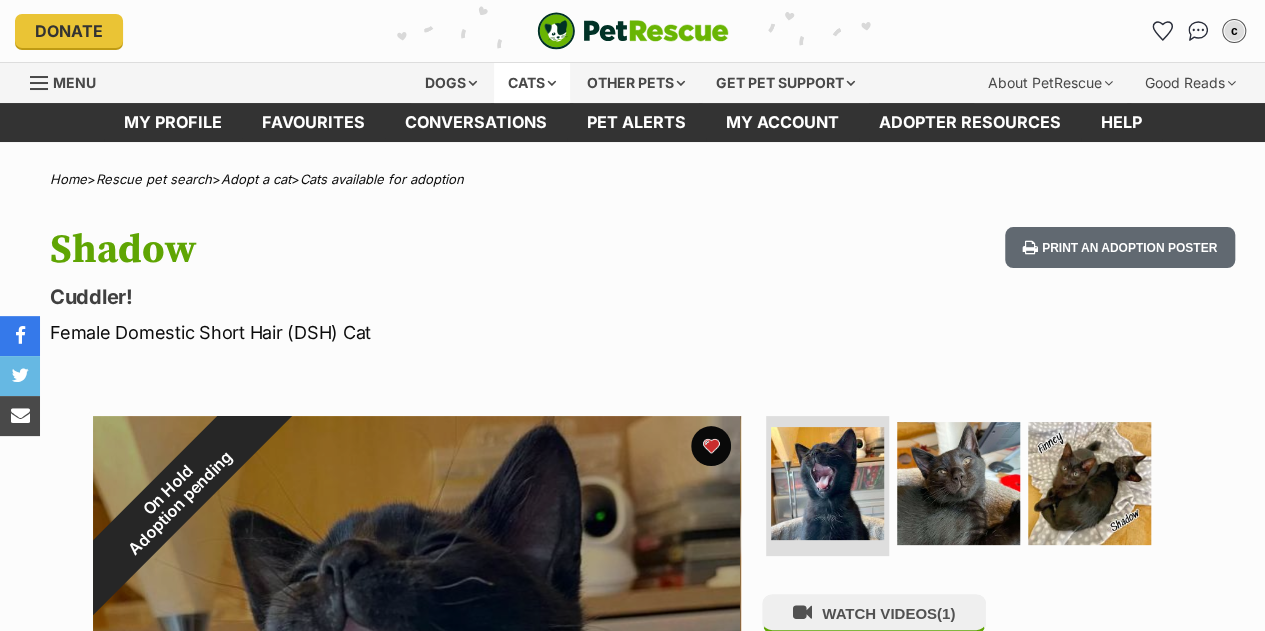 click on "Cats" at bounding box center [532, 83] 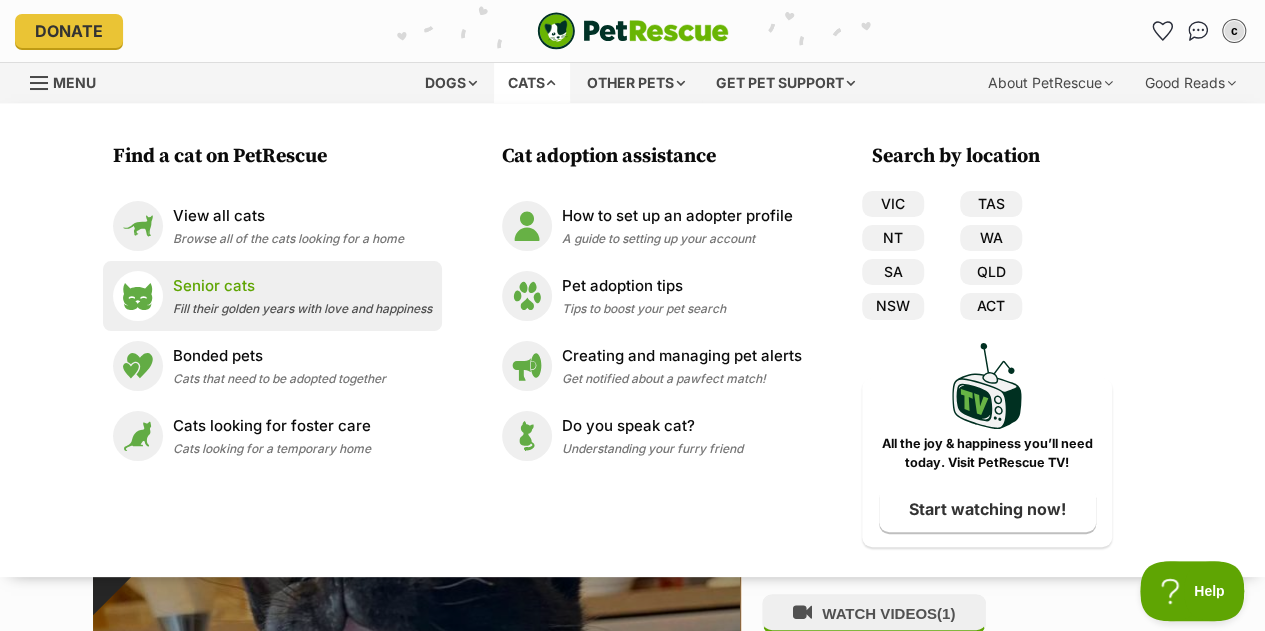 scroll, scrollTop: 0, scrollLeft: 0, axis: both 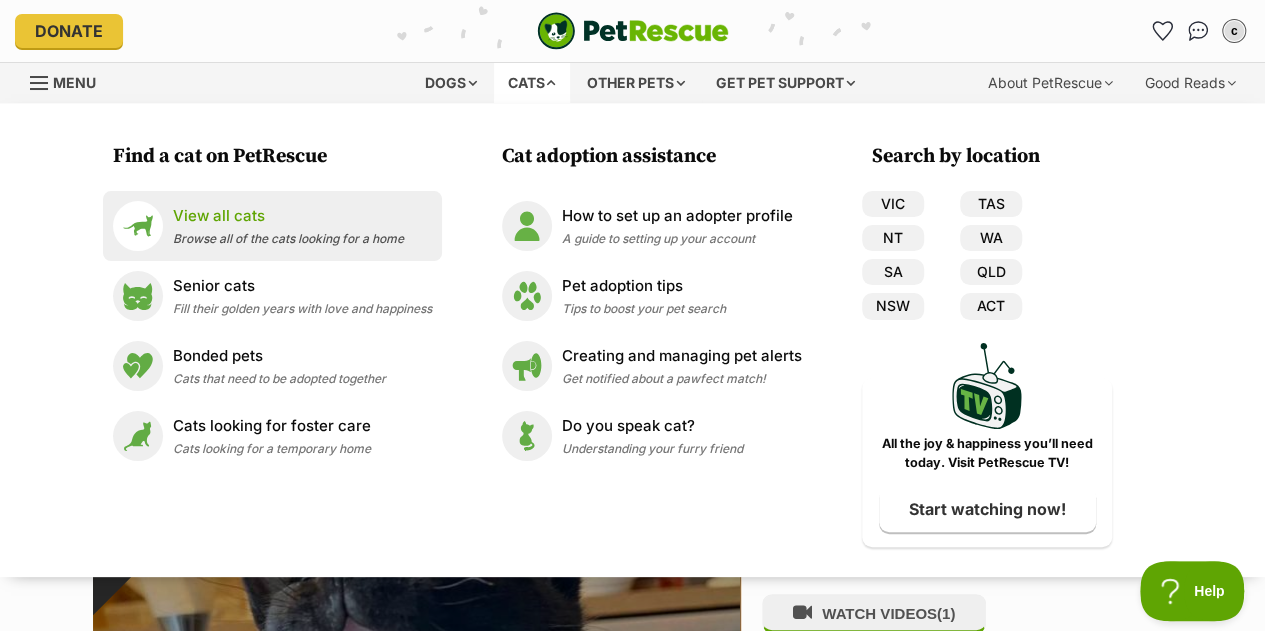 click on "View all cats
Browse all of the cats looking for a home" at bounding box center [272, 226] 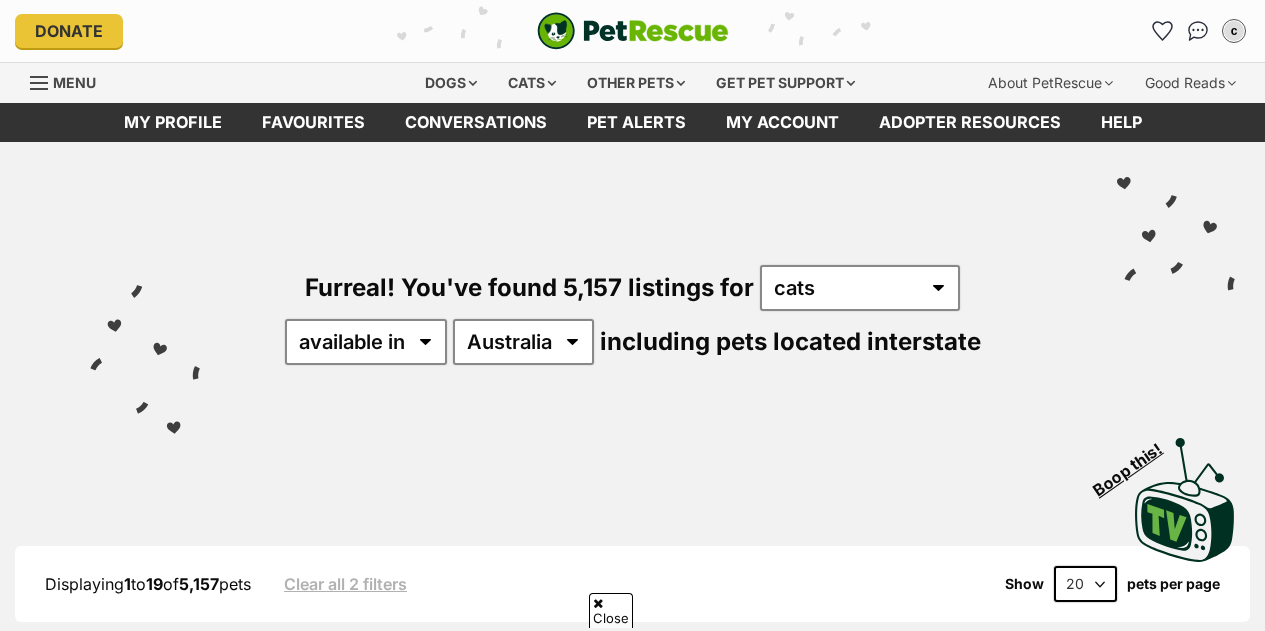 scroll, scrollTop: 384, scrollLeft: 0, axis: vertical 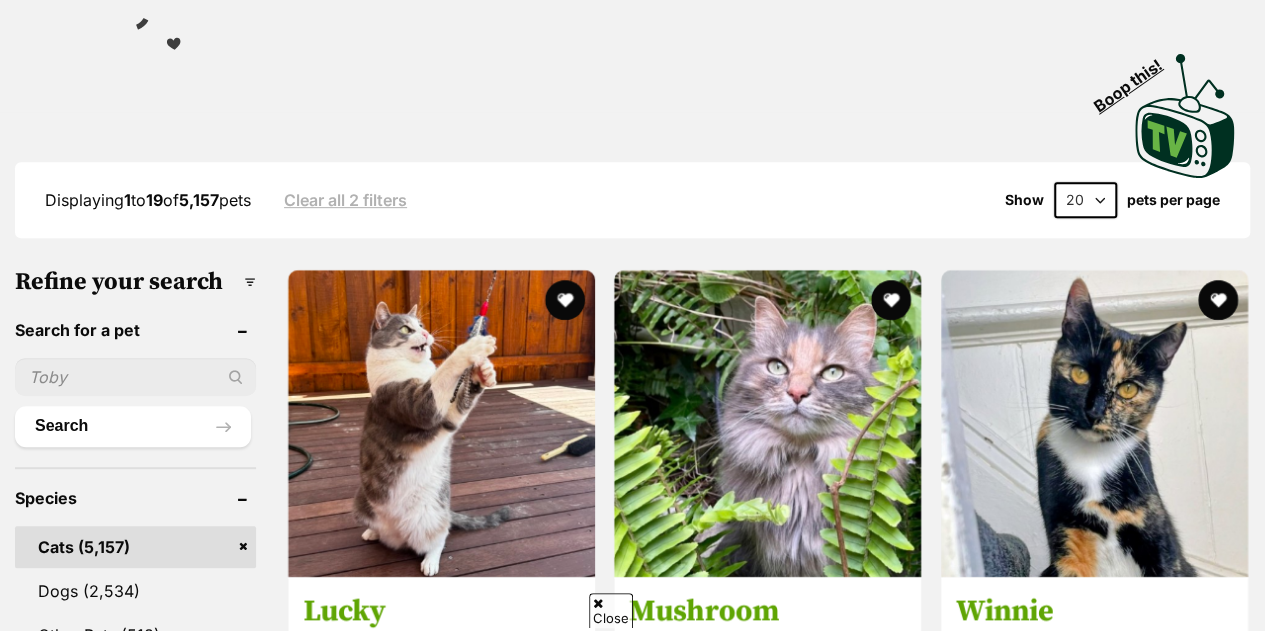 click at bounding box center [135, 377] 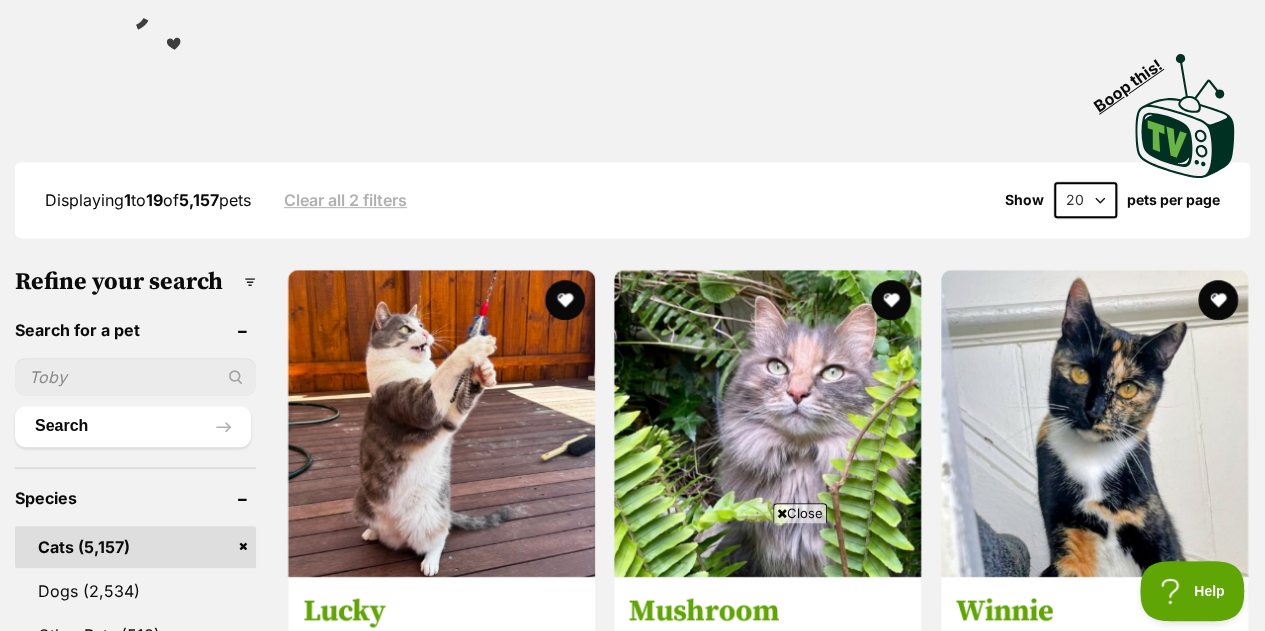 scroll, scrollTop: 0, scrollLeft: 0, axis: both 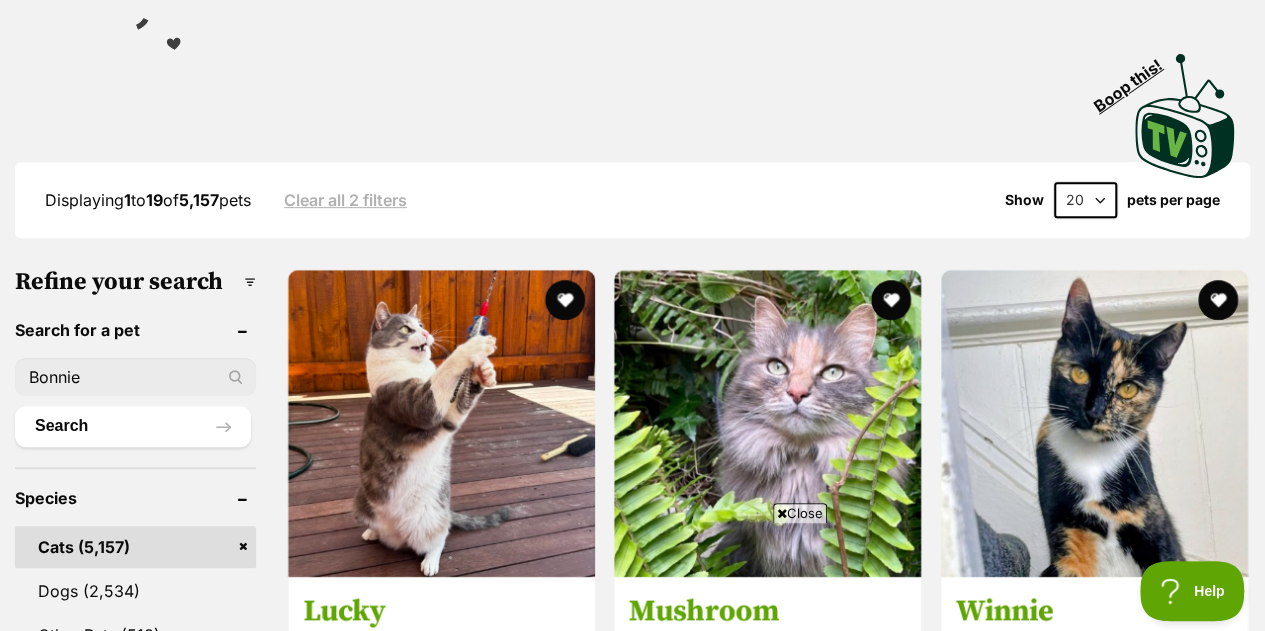 click on "Bonnie" at bounding box center [135, 377] 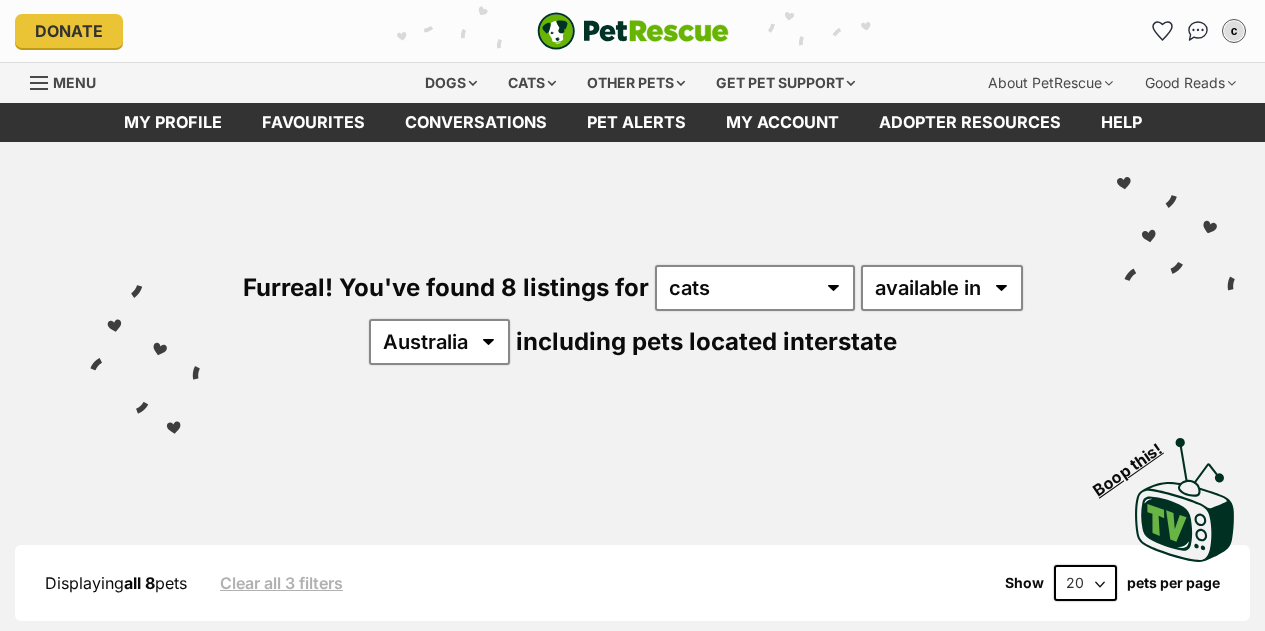 scroll, scrollTop: 345, scrollLeft: 0, axis: vertical 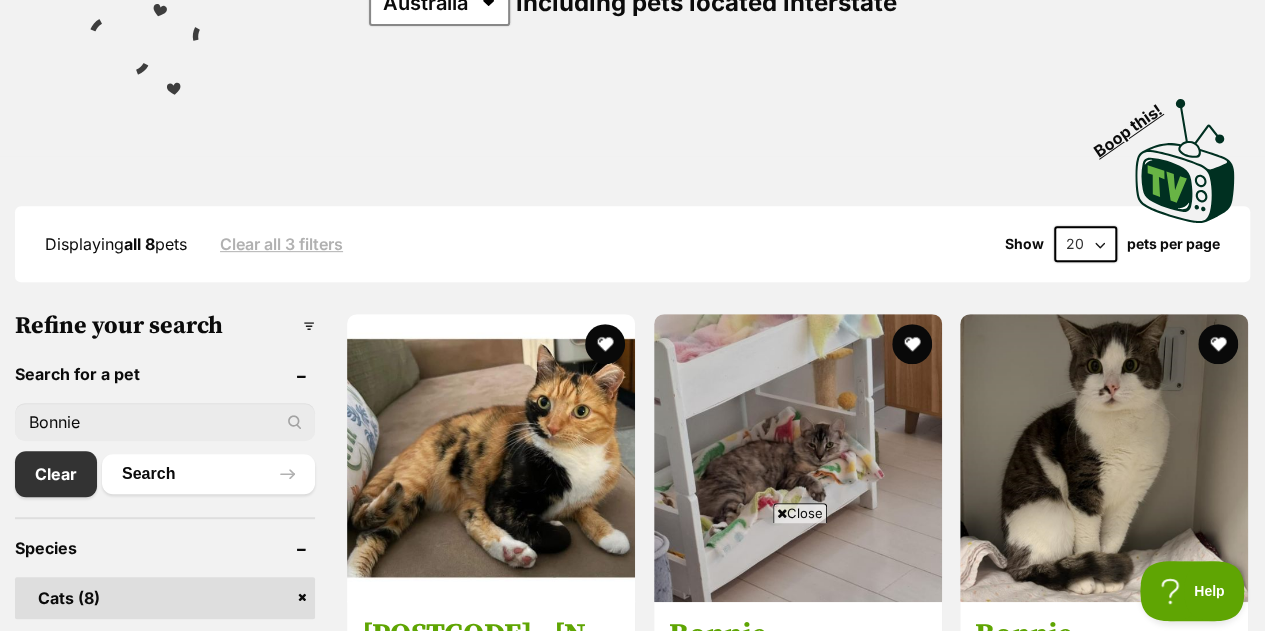click on "Bonnie" at bounding box center (165, 422) 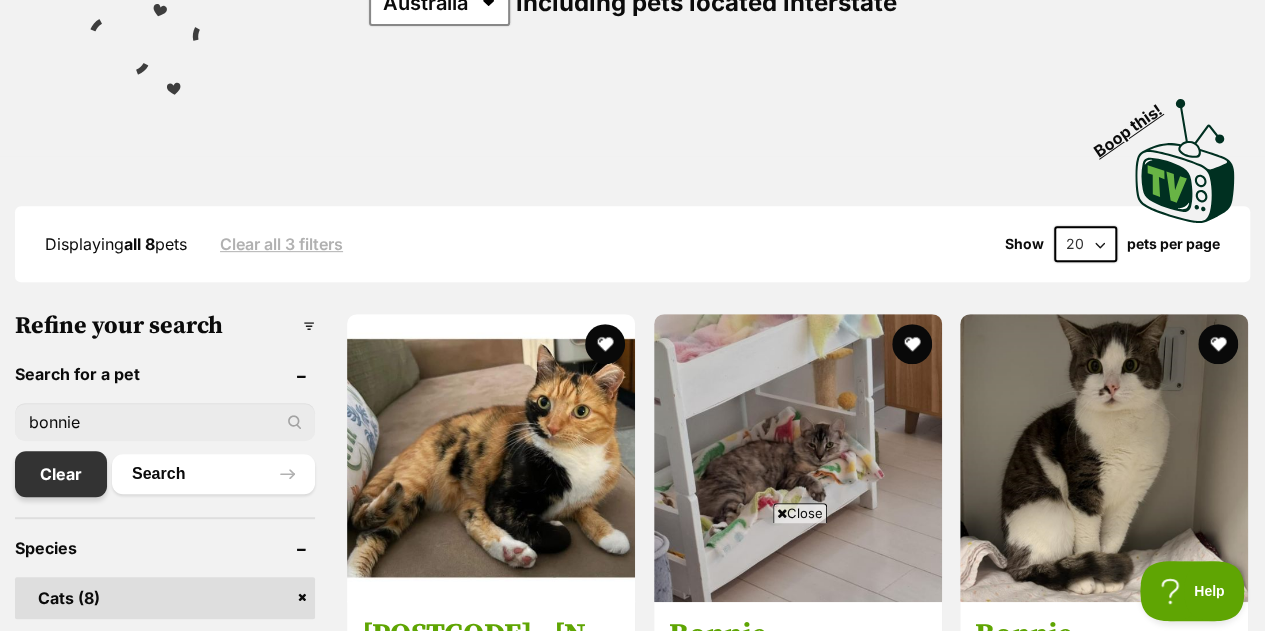 type on "bonnie" 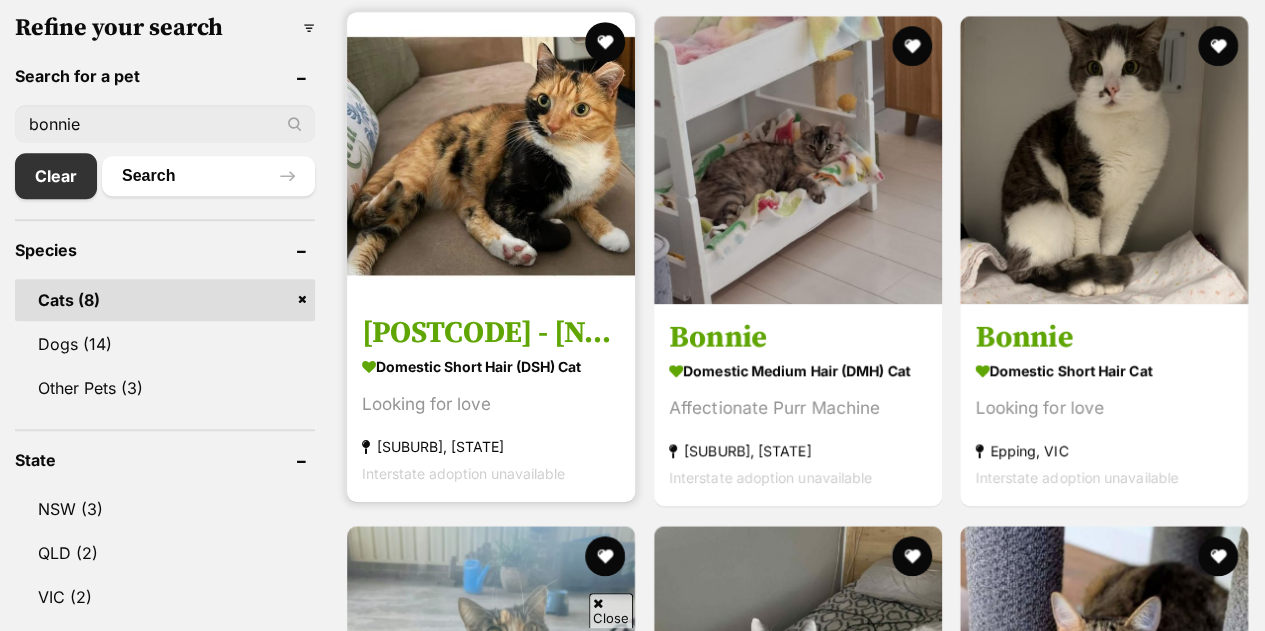 scroll, scrollTop: 636, scrollLeft: 0, axis: vertical 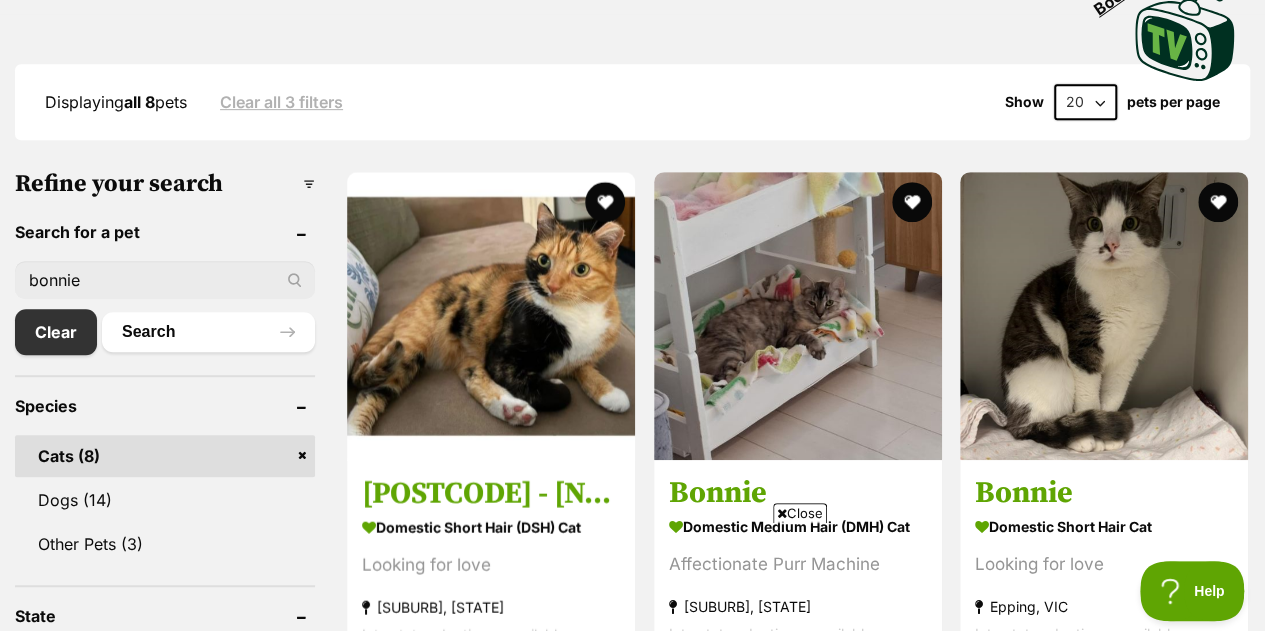 click on "bonnie" at bounding box center (165, 280) 